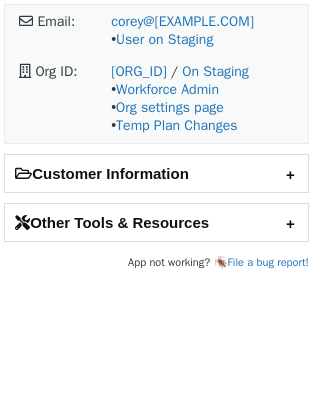 scroll, scrollTop: 0, scrollLeft: 0, axis: both 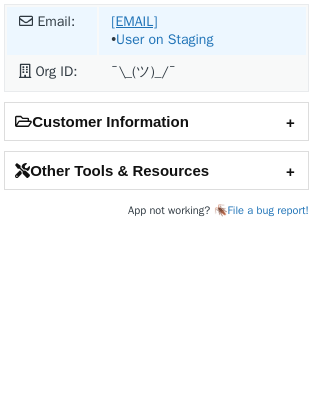 click on "oavila@tbccorp.com" at bounding box center [134, 21] 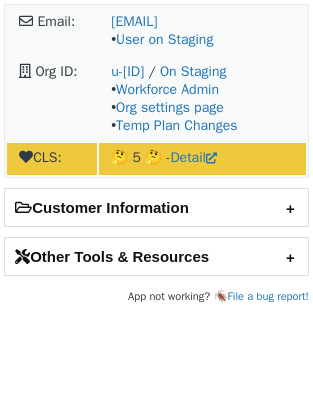 scroll, scrollTop: 0, scrollLeft: 0, axis: both 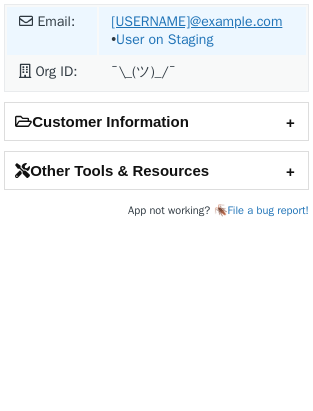 click on "shiju.thomas@example.com" at bounding box center [196, 21] 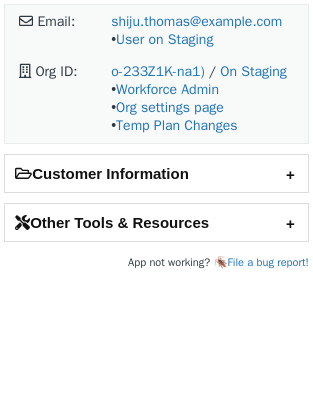 scroll, scrollTop: 0, scrollLeft: 0, axis: both 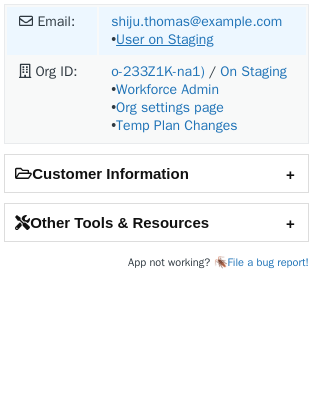 click on "User on Staging" at bounding box center [164, 39] 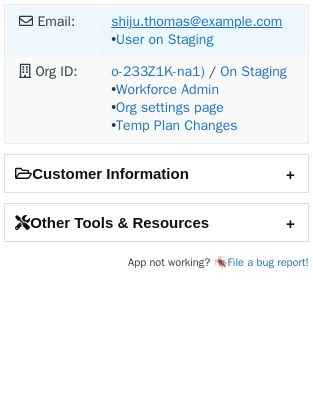 click on "shiju.thomas@simplus.com" at bounding box center (196, 21) 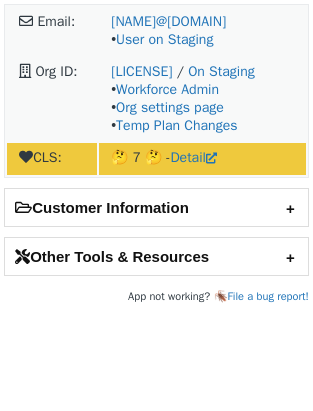 scroll, scrollTop: 0, scrollLeft: 0, axis: both 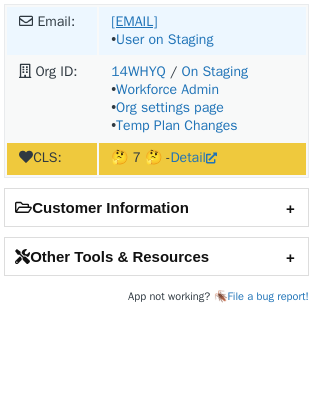 click on "kfreeman@doubleknot.com" at bounding box center (134, 21) 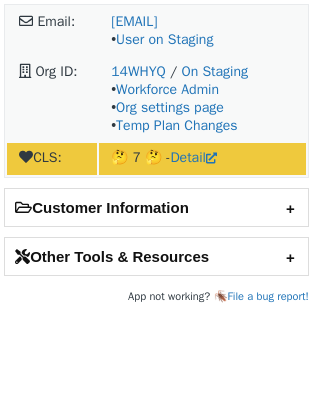 scroll, scrollTop: 0, scrollLeft: 0, axis: both 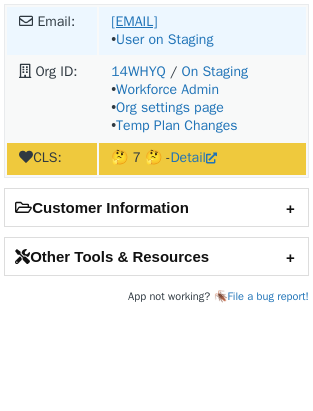 click on "[EMAIL]" at bounding box center [134, 21] 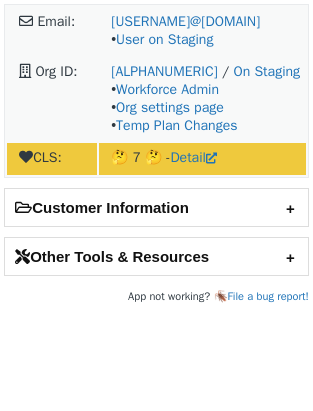 scroll, scrollTop: 0, scrollLeft: 0, axis: both 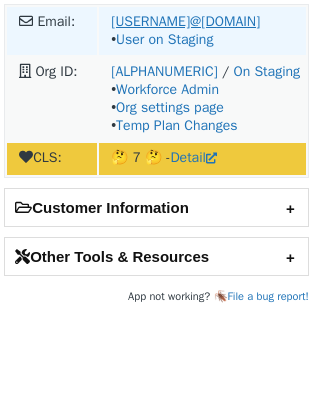 click on "[USERNAME]@[DOMAIN]" at bounding box center [185, 21] 